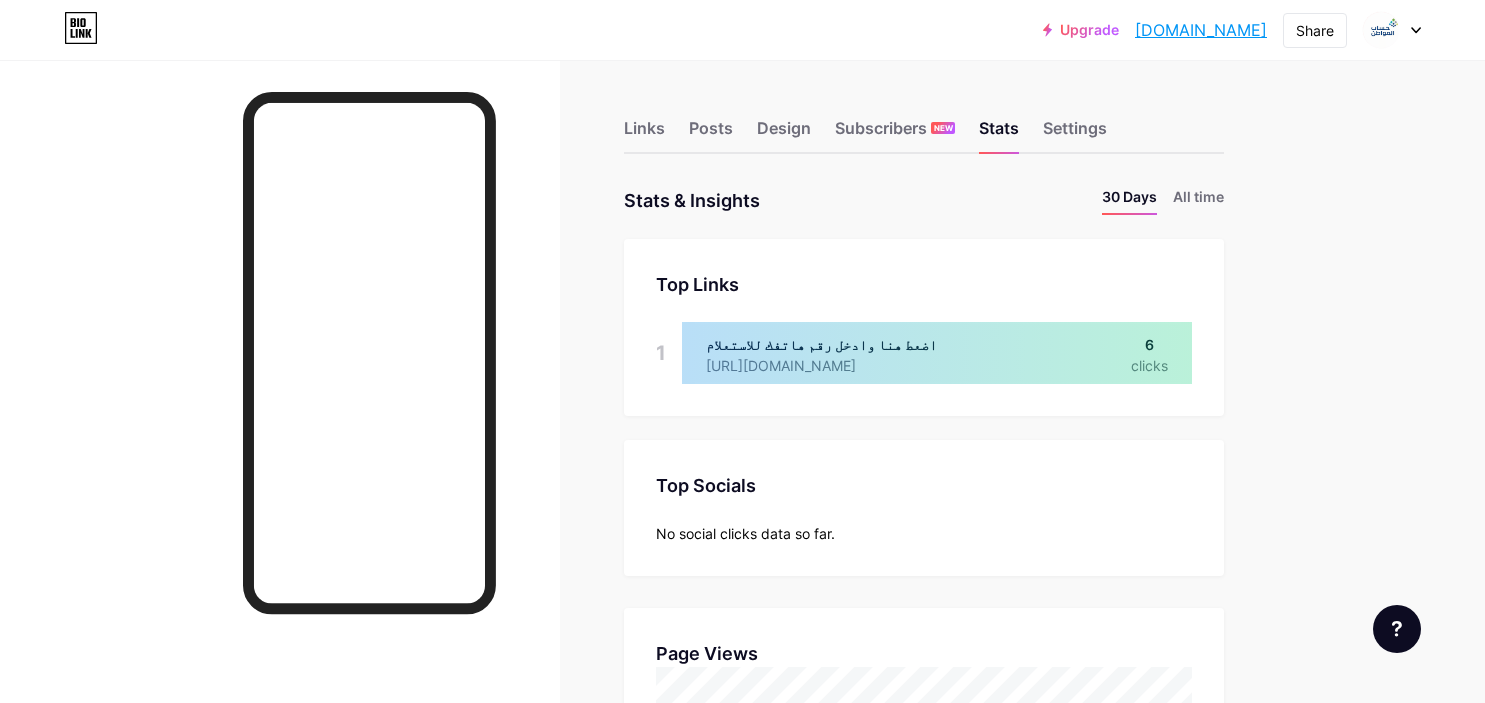scroll, scrollTop: 0, scrollLeft: 0, axis: both 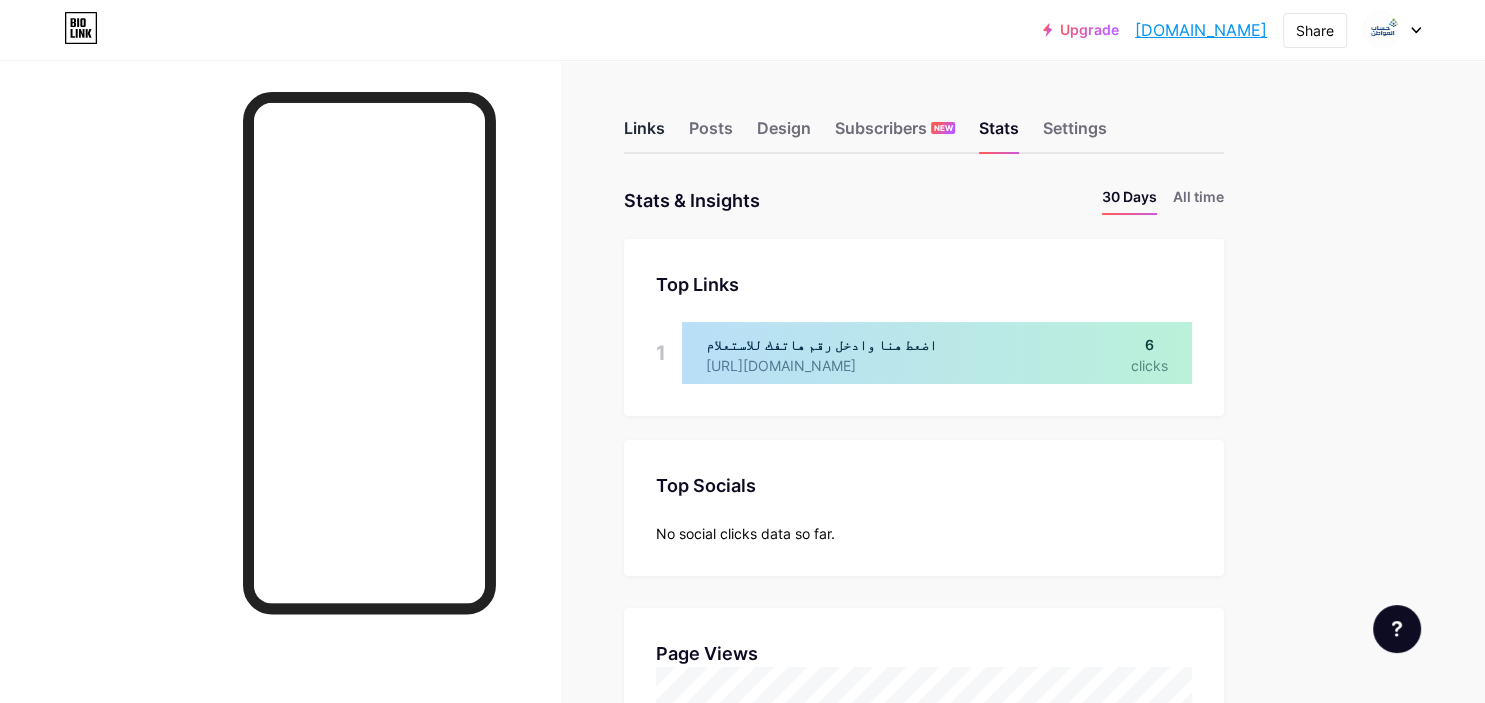 click on "Links" at bounding box center (644, 134) 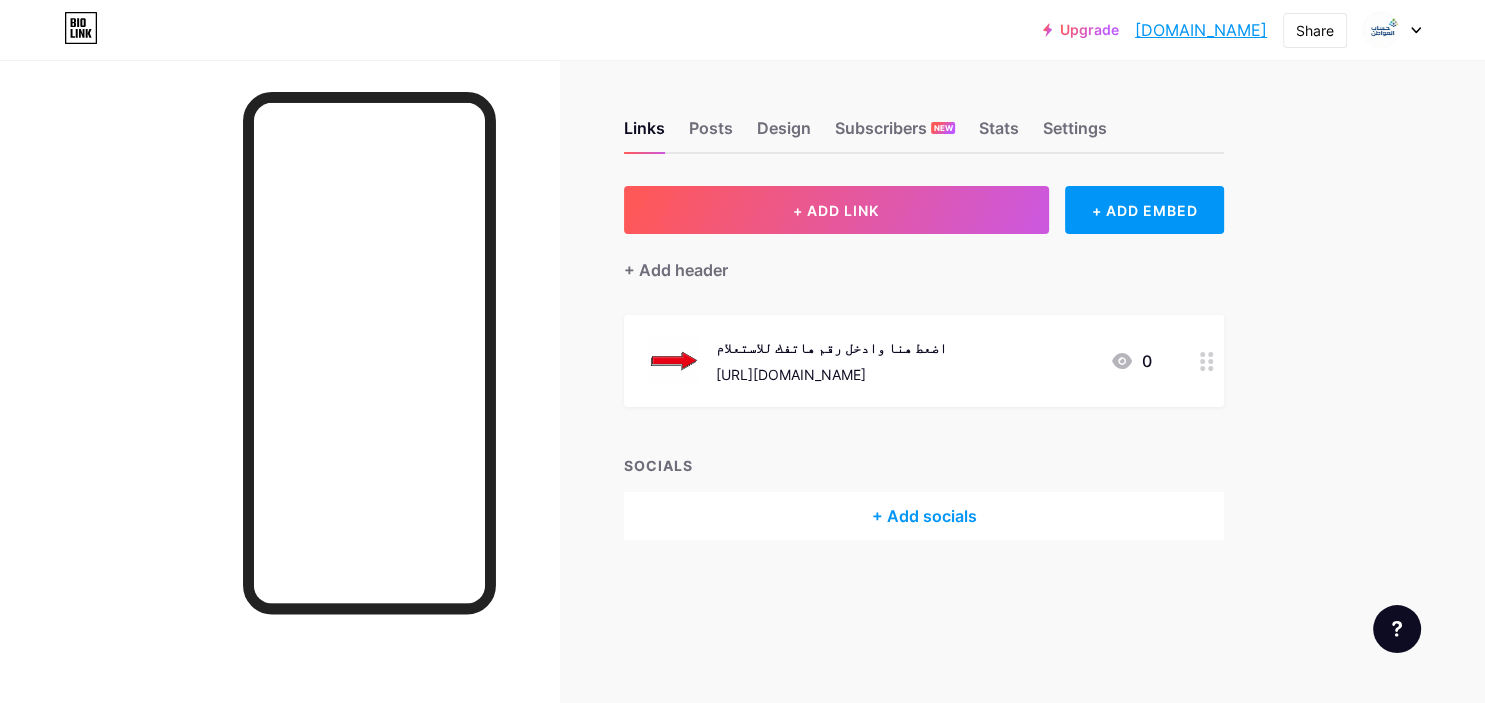 click on "اضعط هنا وادخل رقم هاتفك للاستعلام" at bounding box center (831, 347) 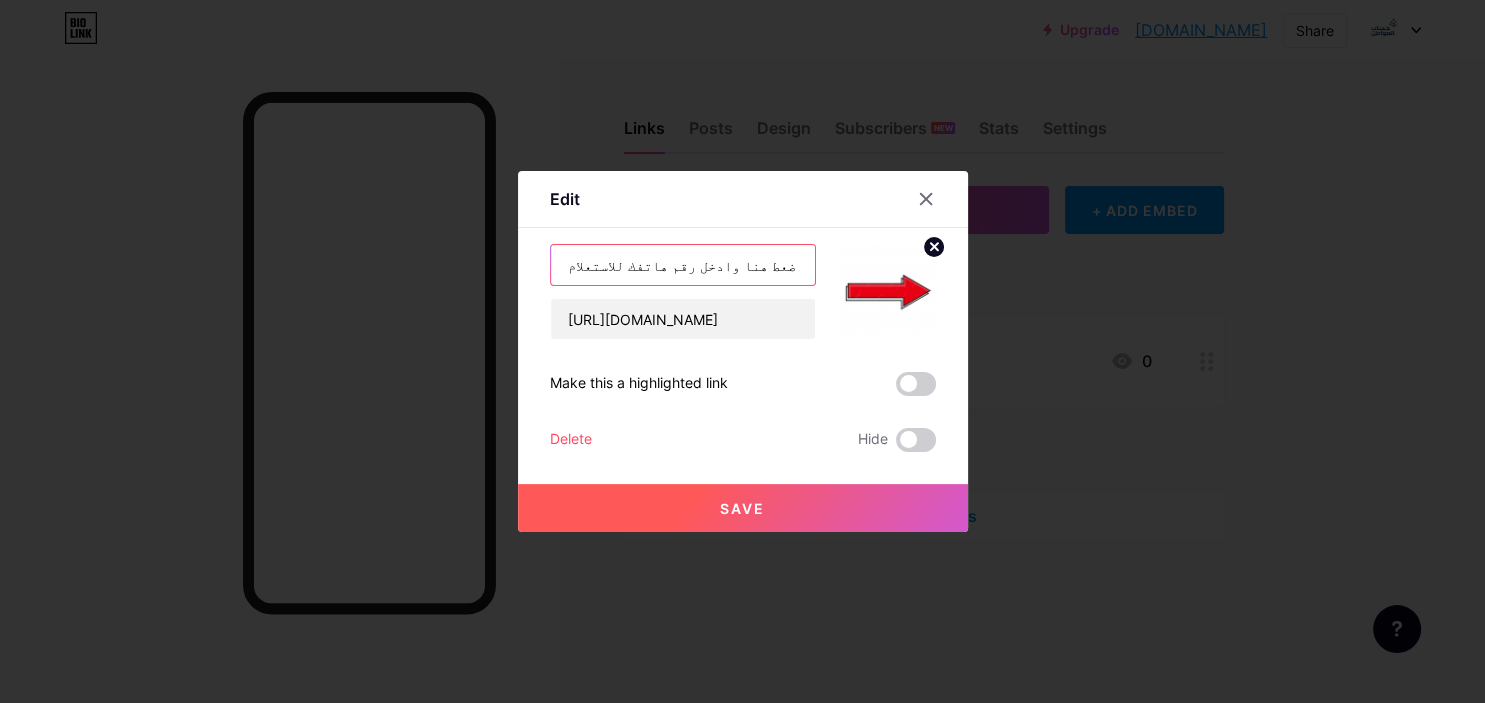 click on "اضعط هنا وادخل رقم هاتفك للاستعلام" at bounding box center [683, 265] 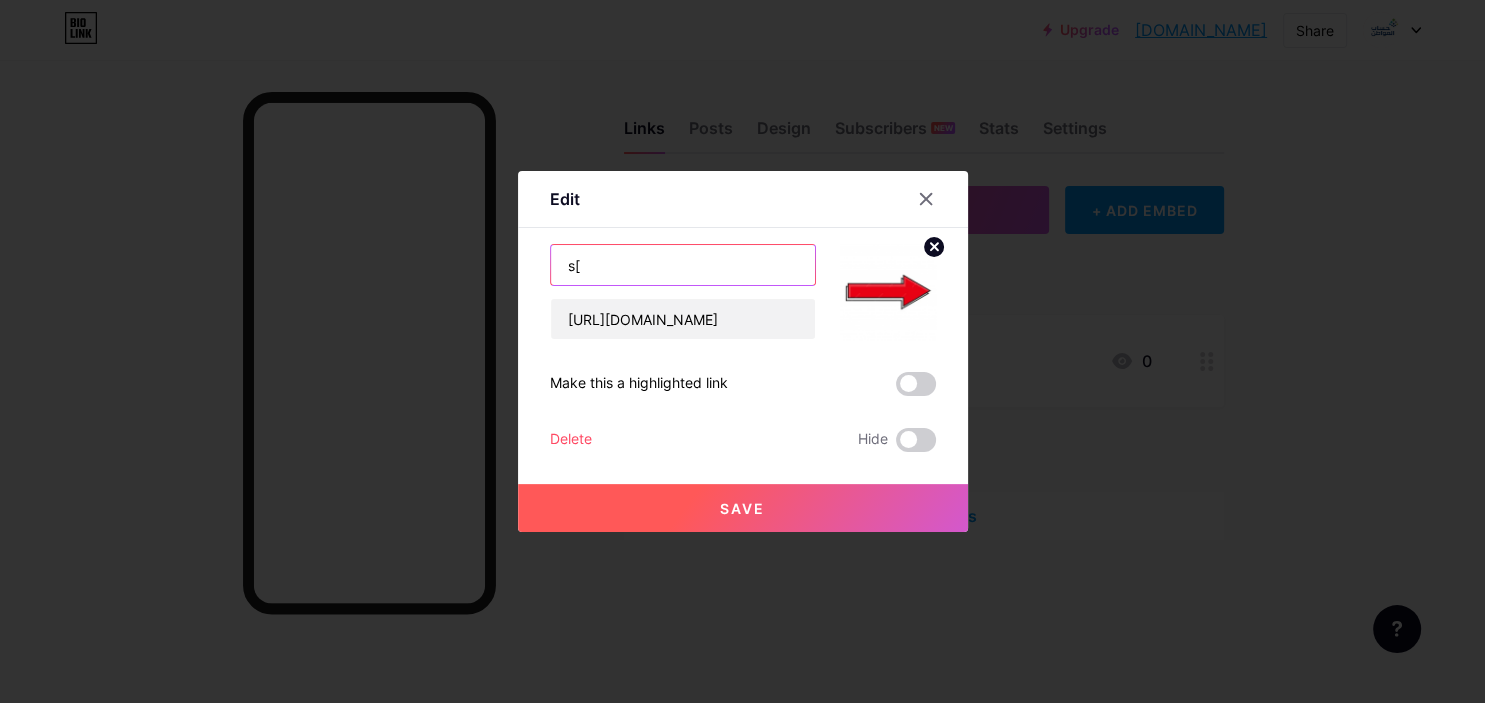 type on "s" 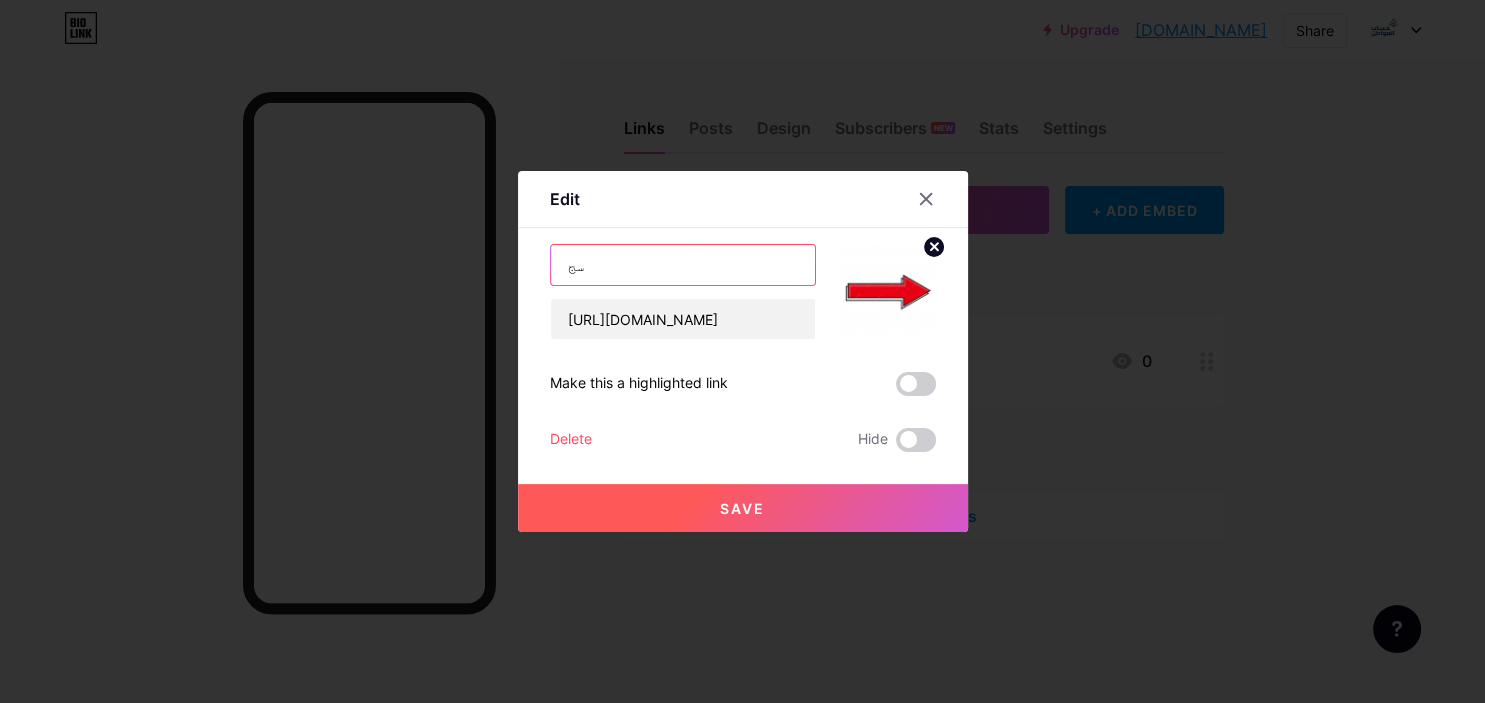 type on "س" 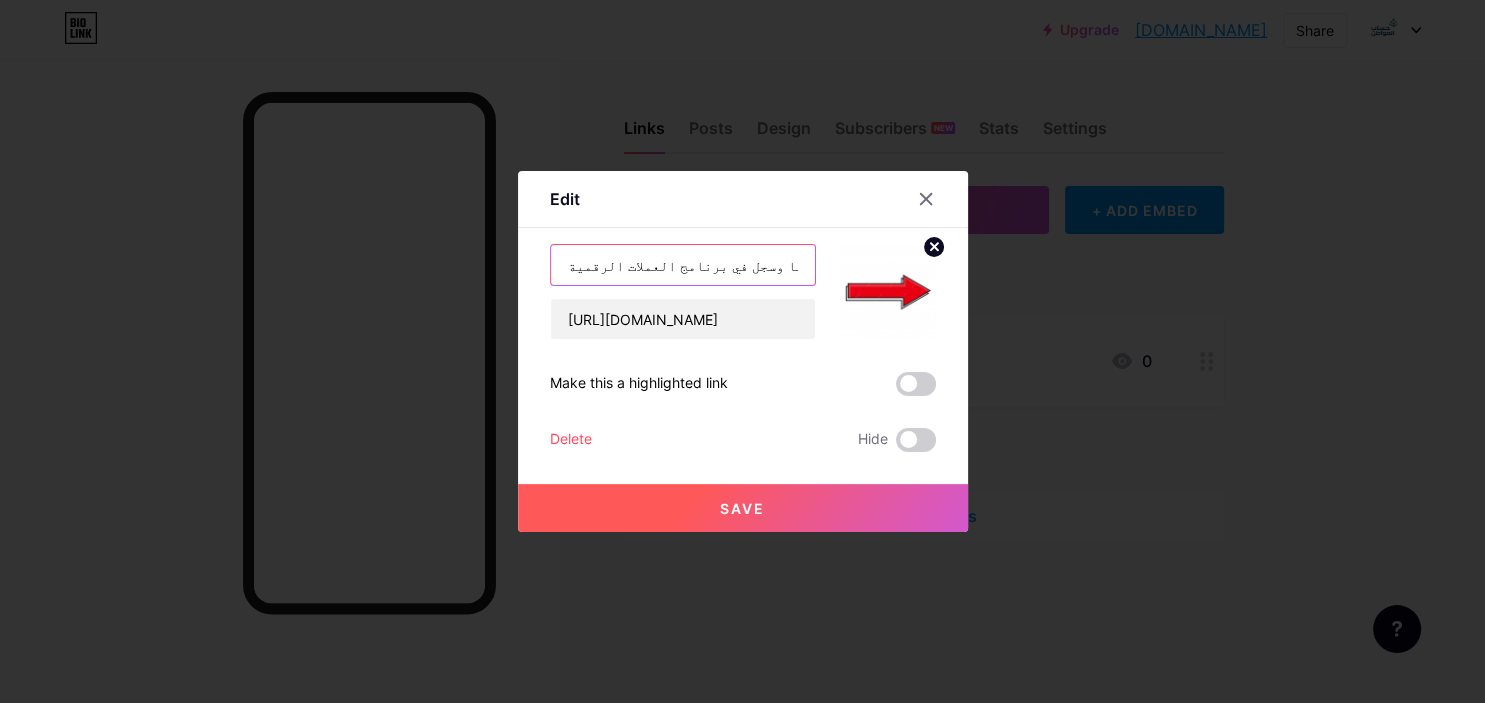 type on "اضغط هنا وسجل في برنامج العملات الرقمية" 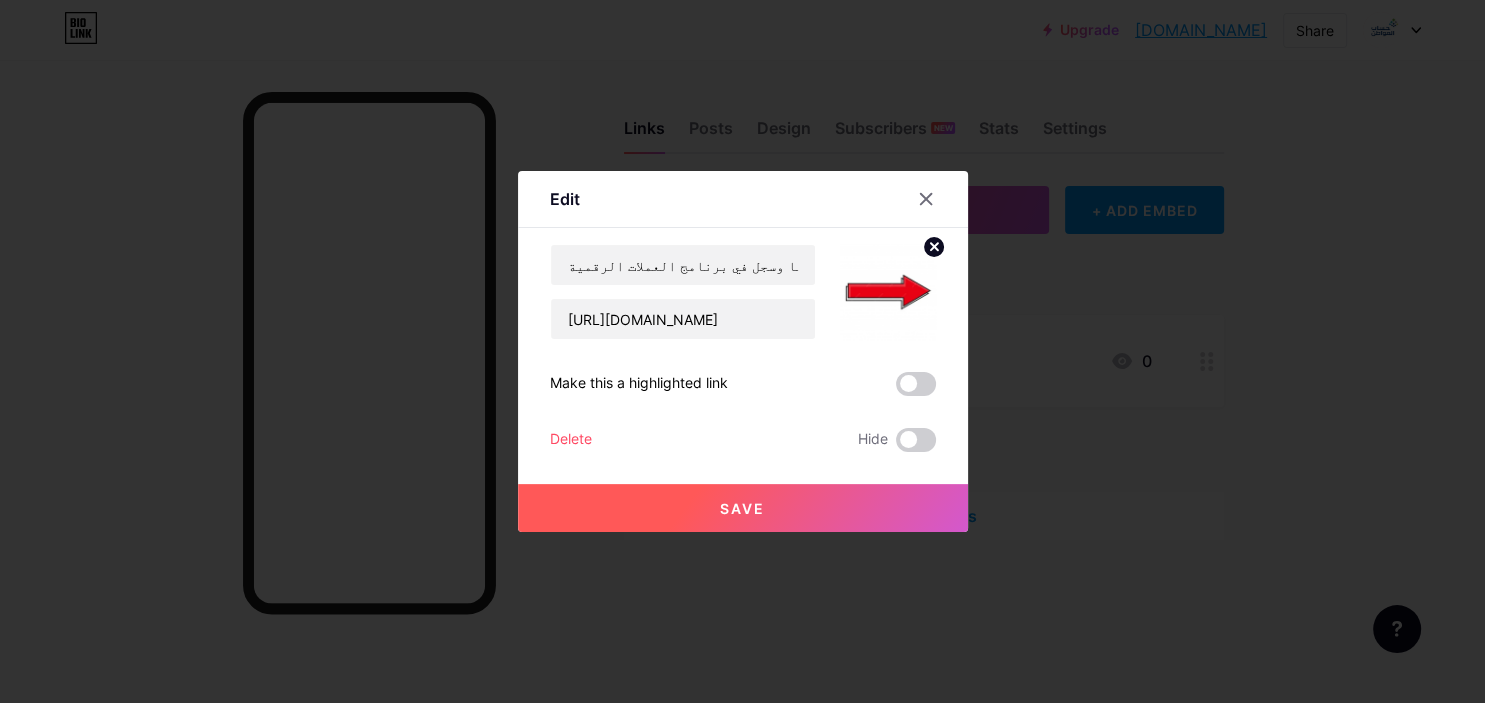 click on "Save" at bounding box center (743, 508) 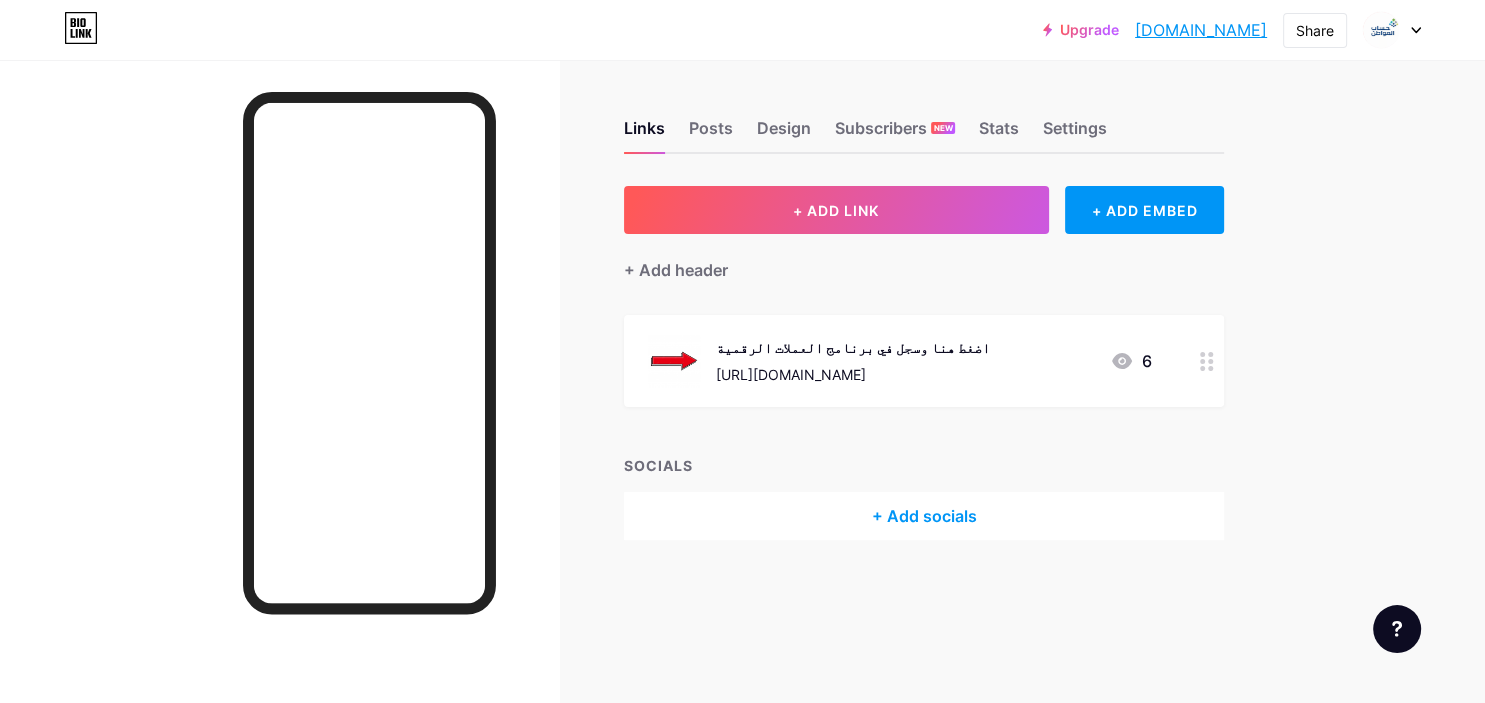 click on "اضغط هنا وسجل في برنامج العملات الرقمية
[URL][DOMAIN_NAME]
6" at bounding box center [924, 361] 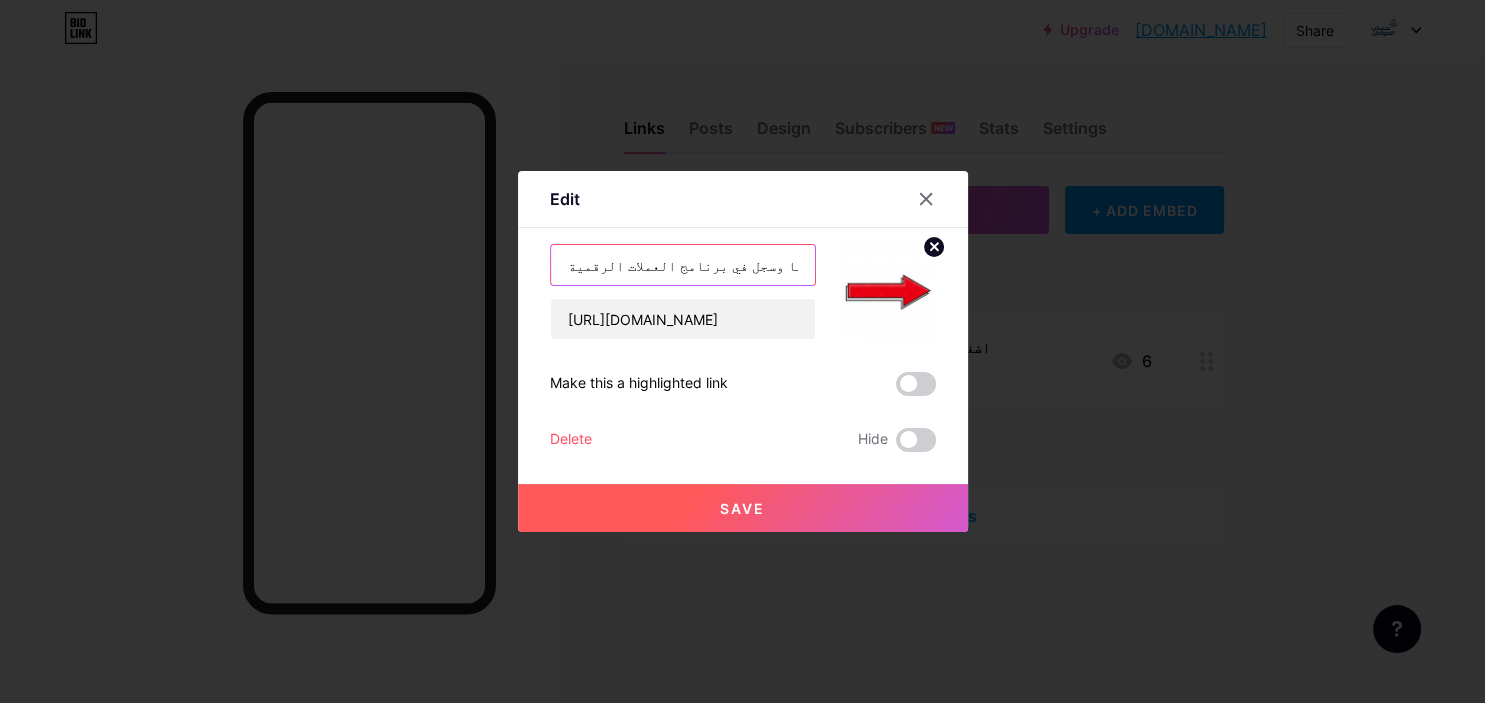 click on "اضغط هنا وسجل في برنامج العملات الرقمية" at bounding box center [683, 265] 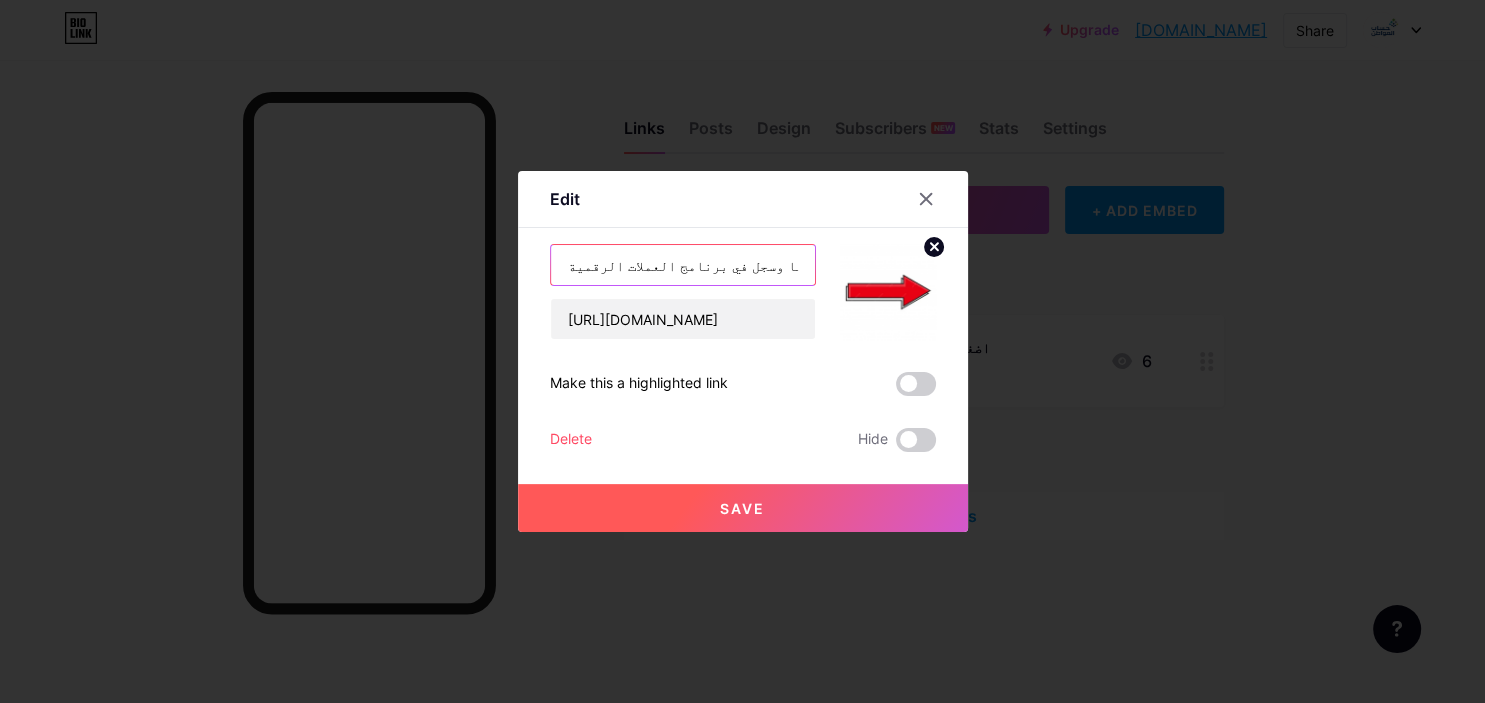 type on "واضغط هنا وسجل في برنامج العملات الرقمية" 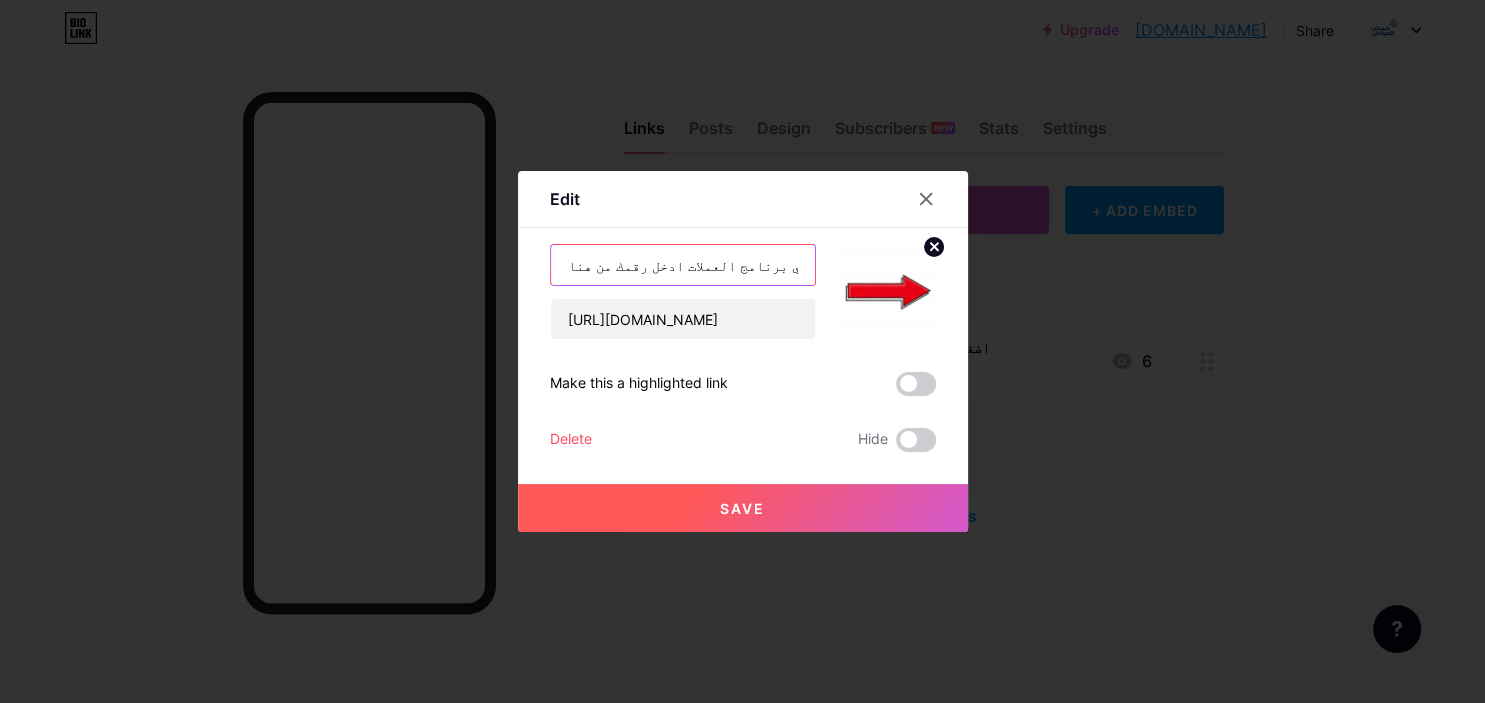 type on "سجل في برنامج العملات ادخل رقمك من هنا" 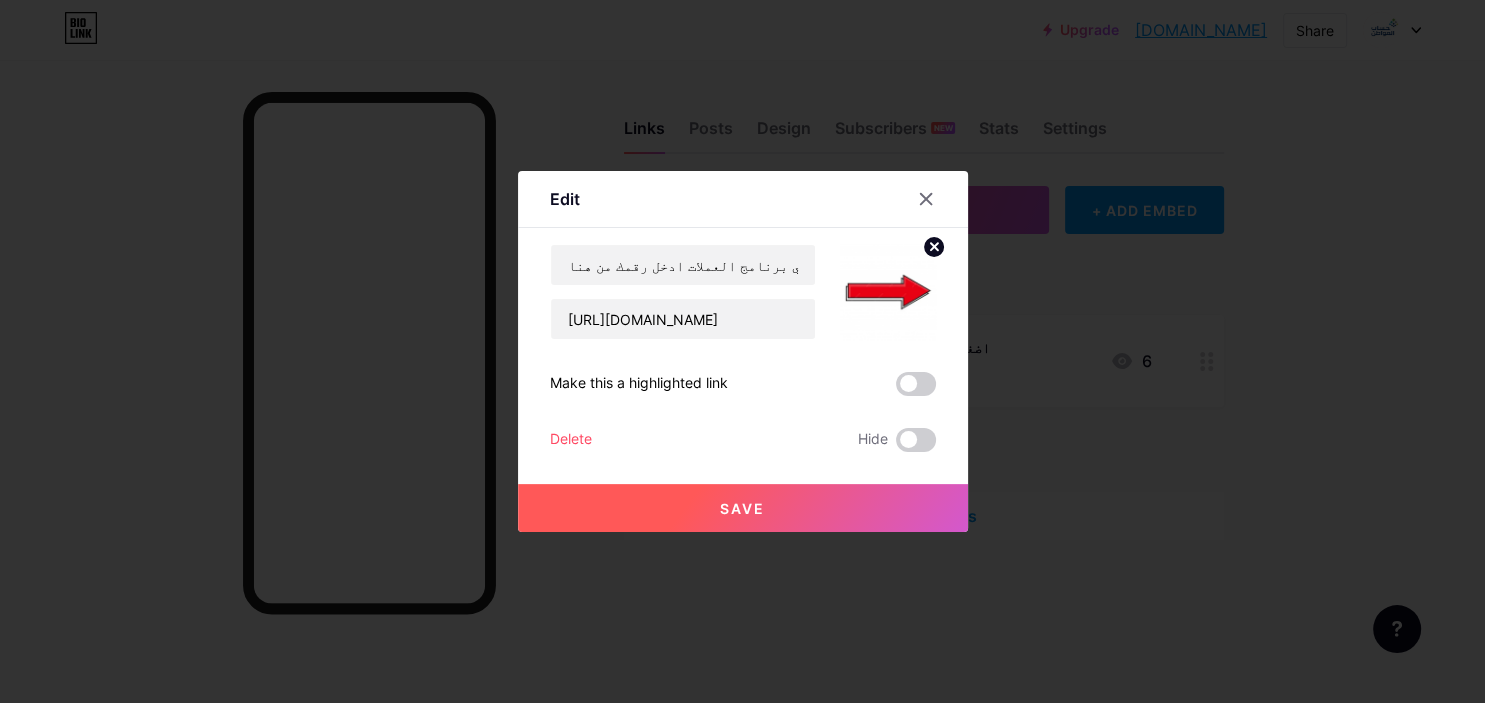 click on "Save" at bounding box center [743, 508] 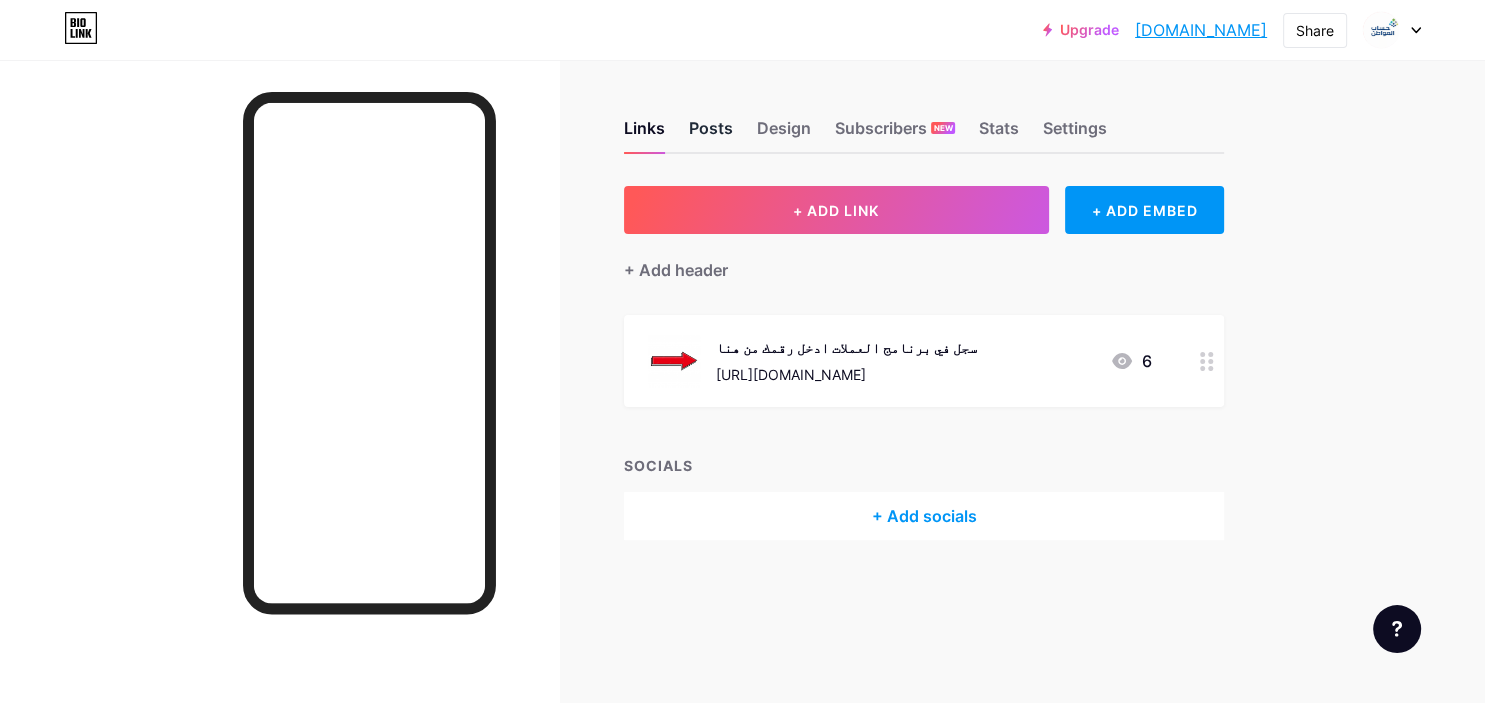 click on "Posts" at bounding box center [711, 134] 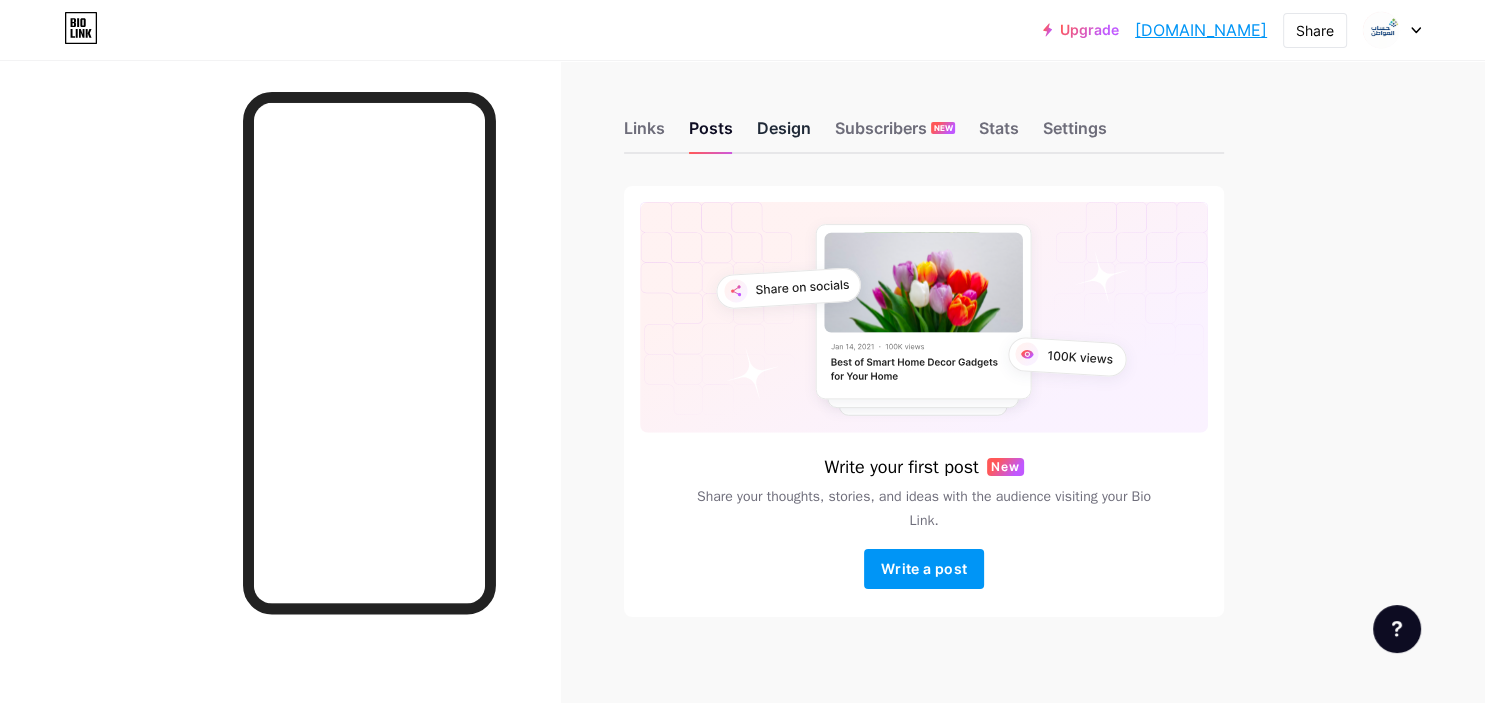 click on "Design" at bounding box center (784, 134) 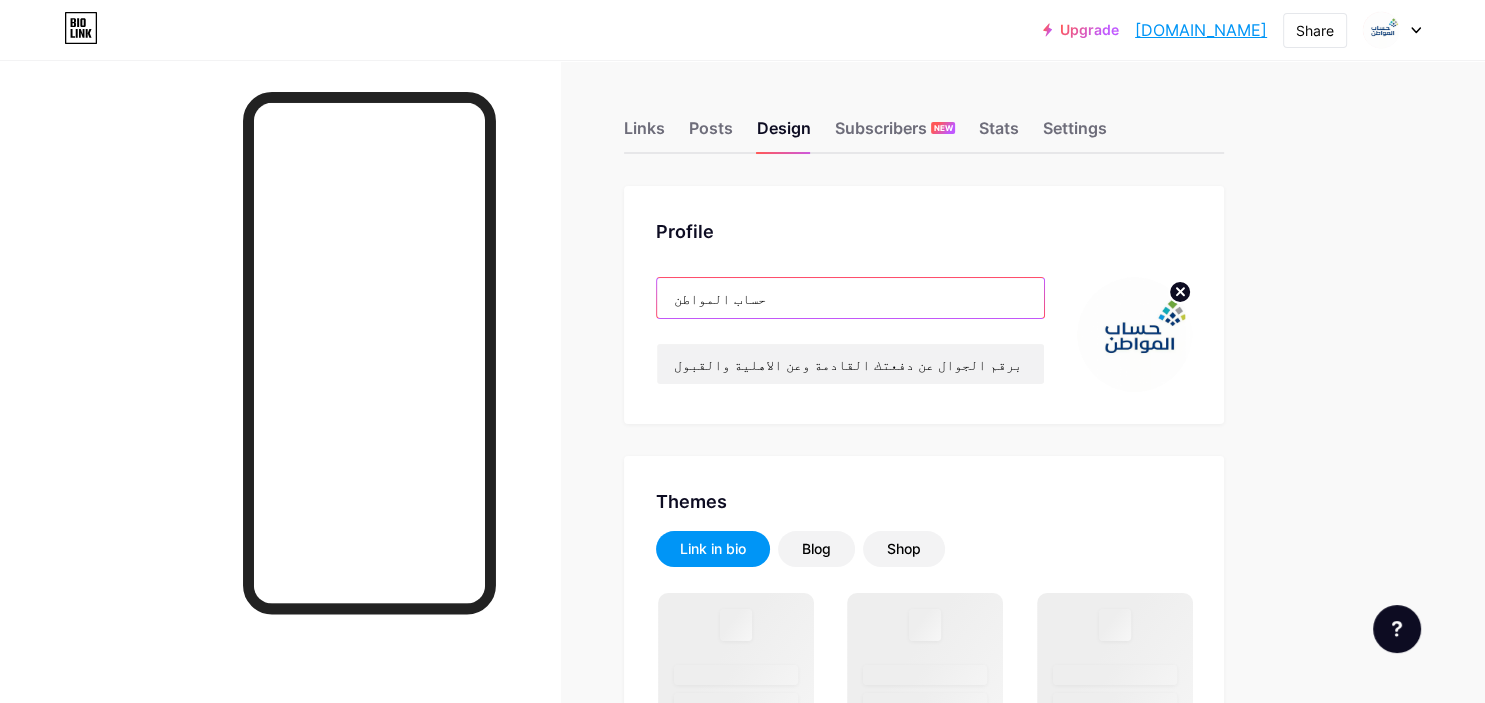 click on "حساب المواطن" at bounding box center [850, 298] 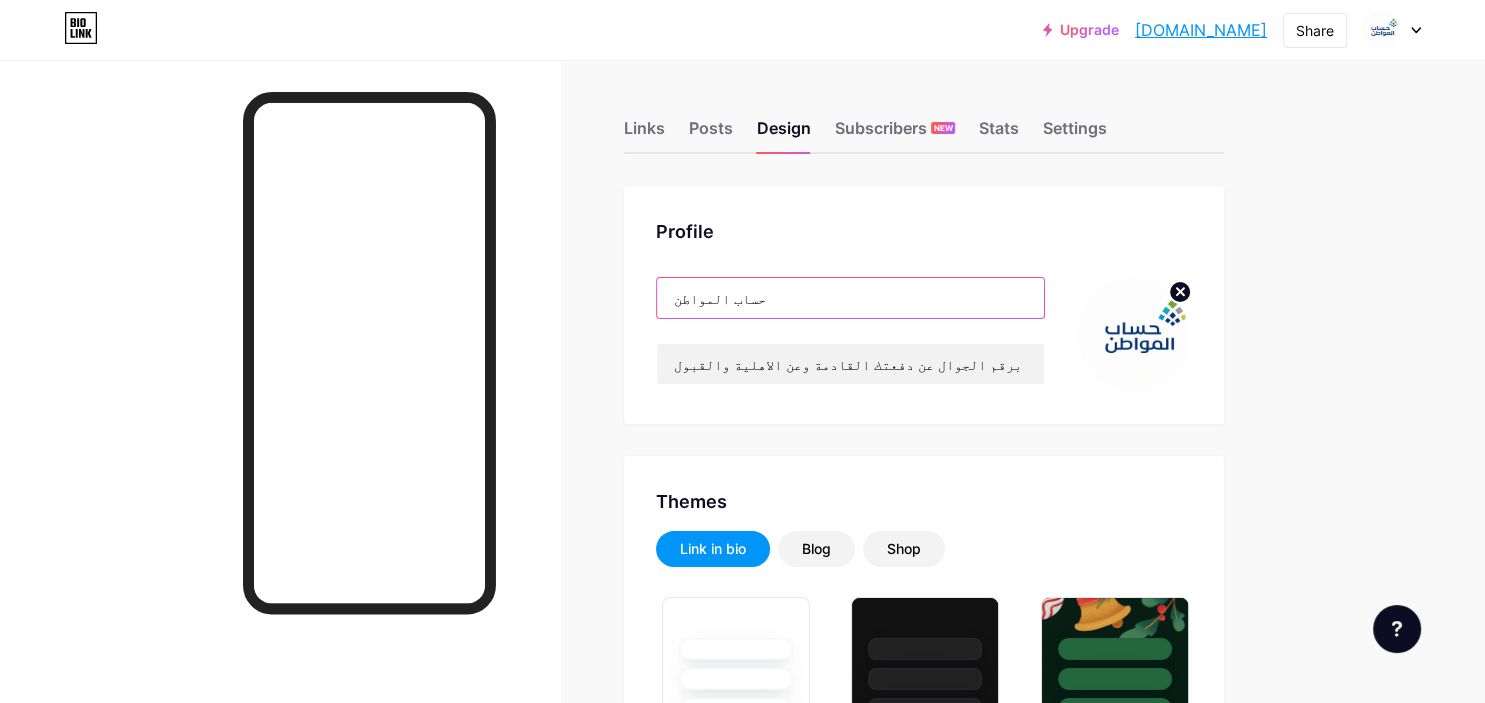 click on "حساب المواطن" at bounding box center [850, 298] 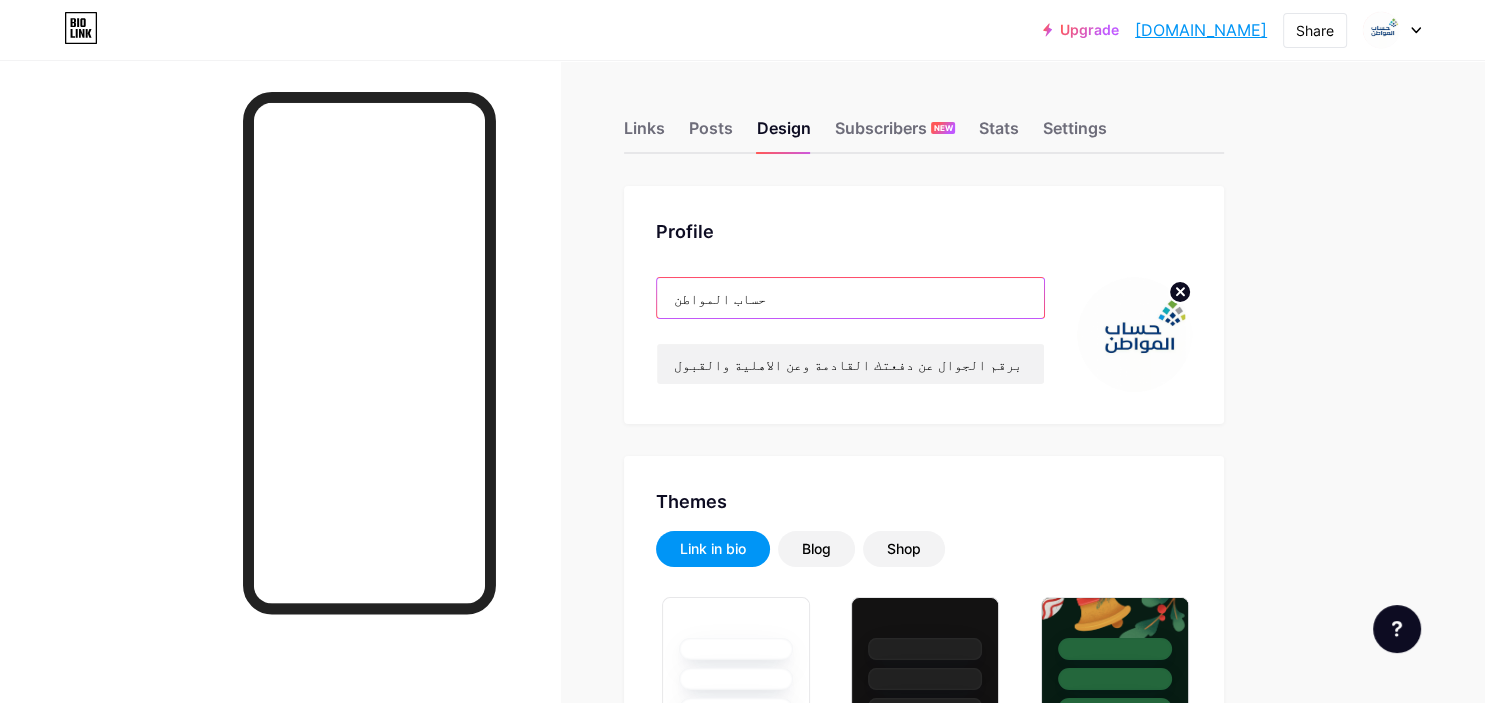 click on "حساب المواطن" at bounding box center [850, 298] 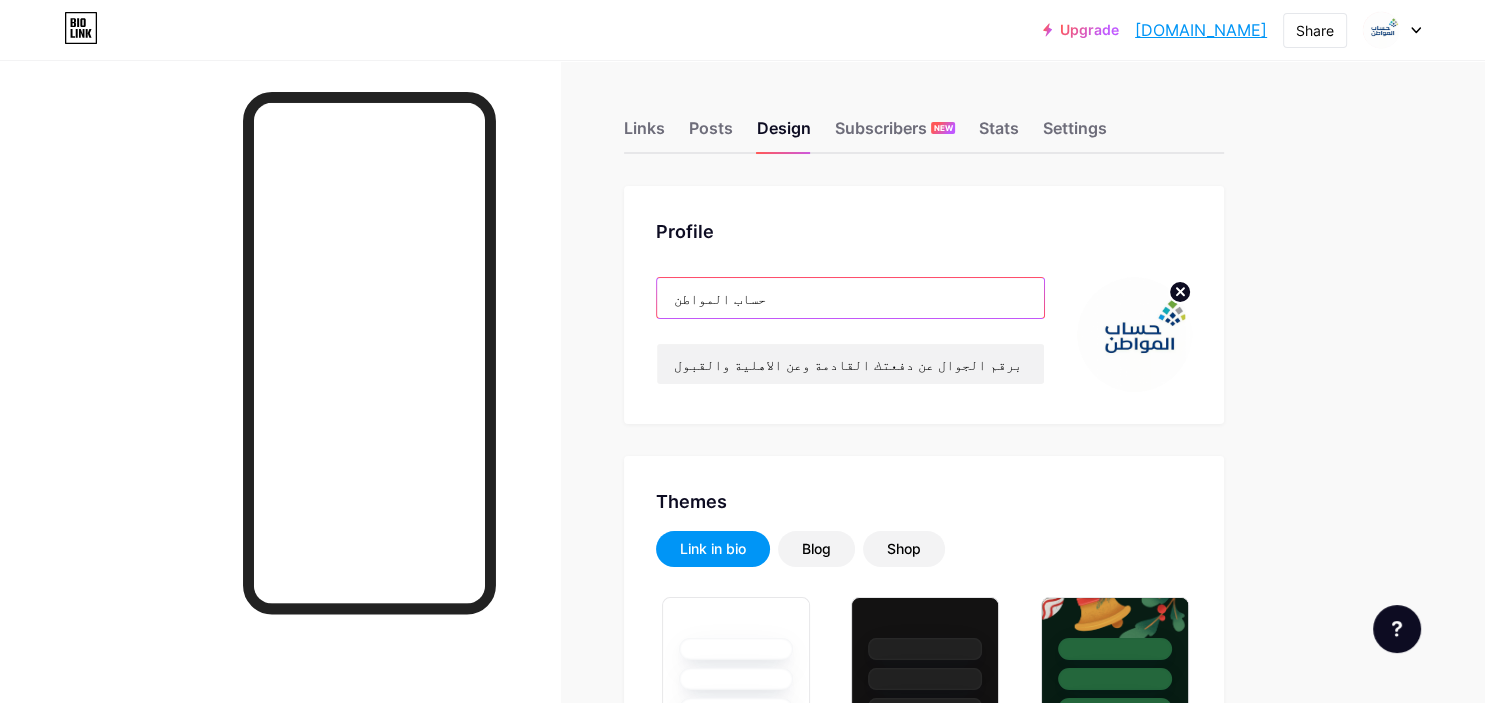 click on "حساب المواطن" at bounding box center (850, 298) 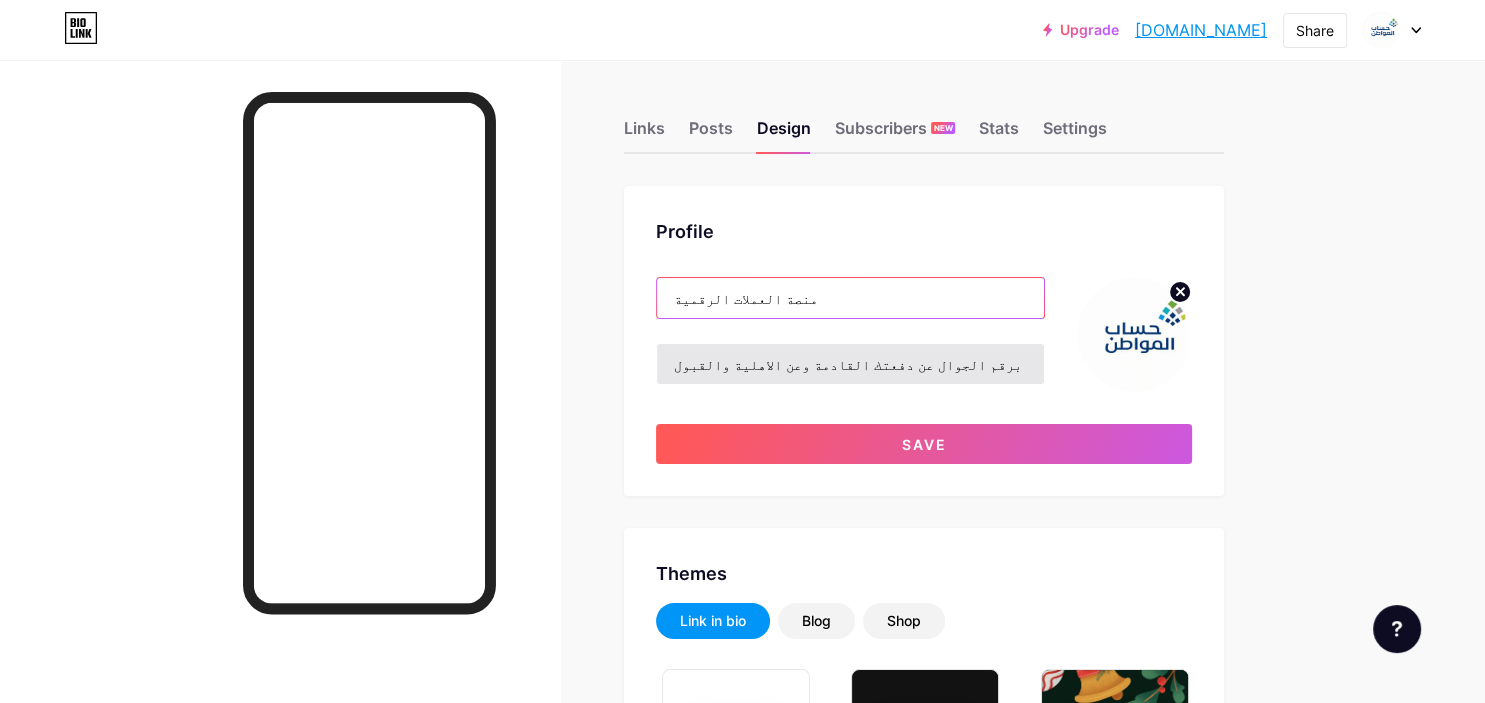 type on "منصة العملات الرقمية" 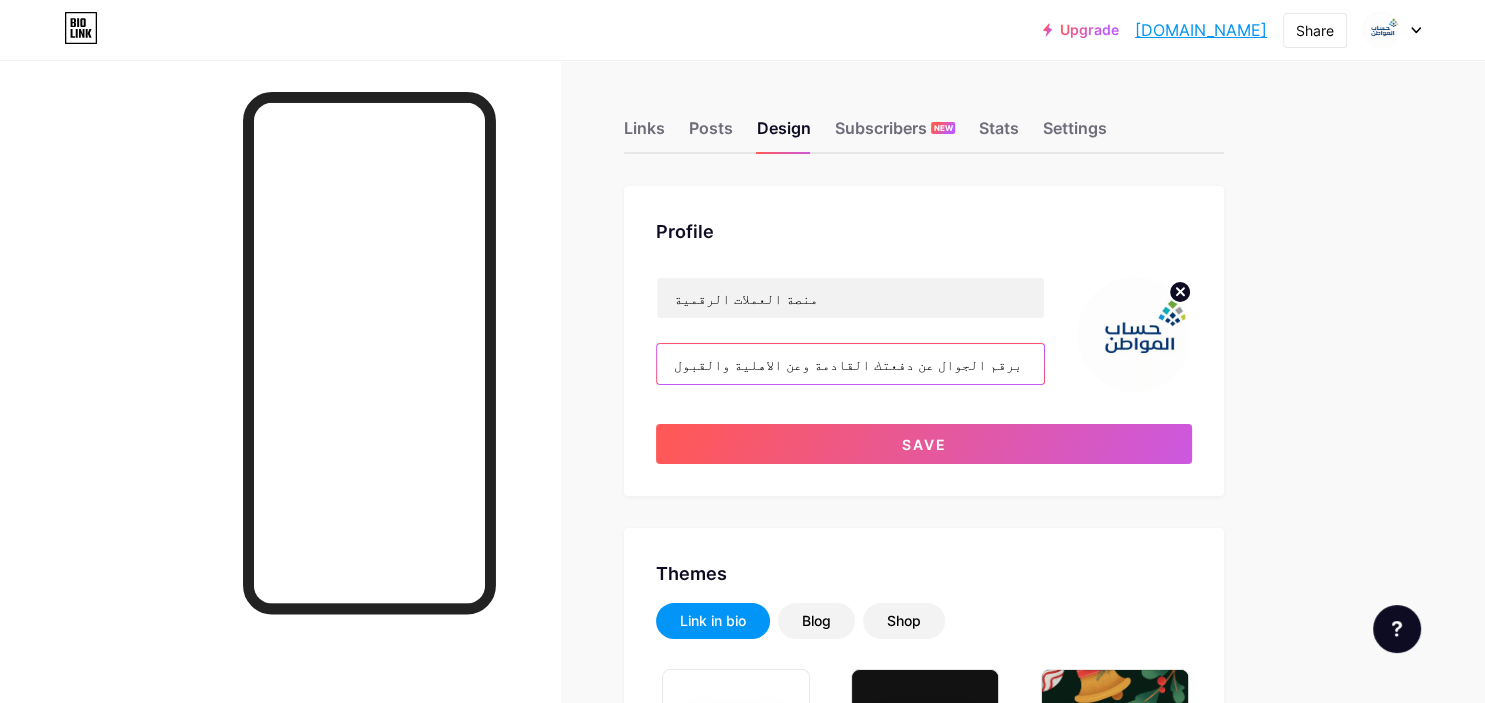 click on "الاستعلام برقم الجوال عن دفعتك القادمة وعن الاهلية والقبول" at bounding box center [850, 364] 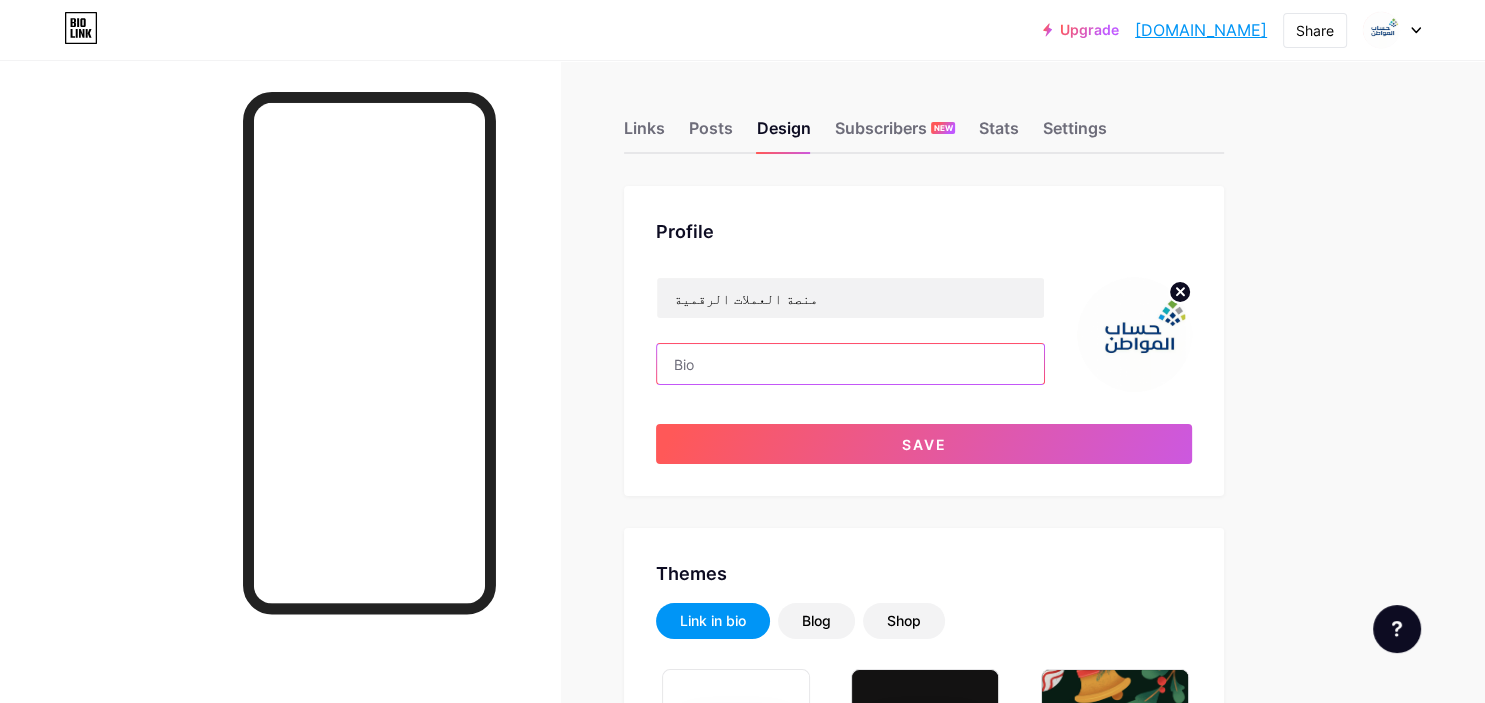 type on "ش" 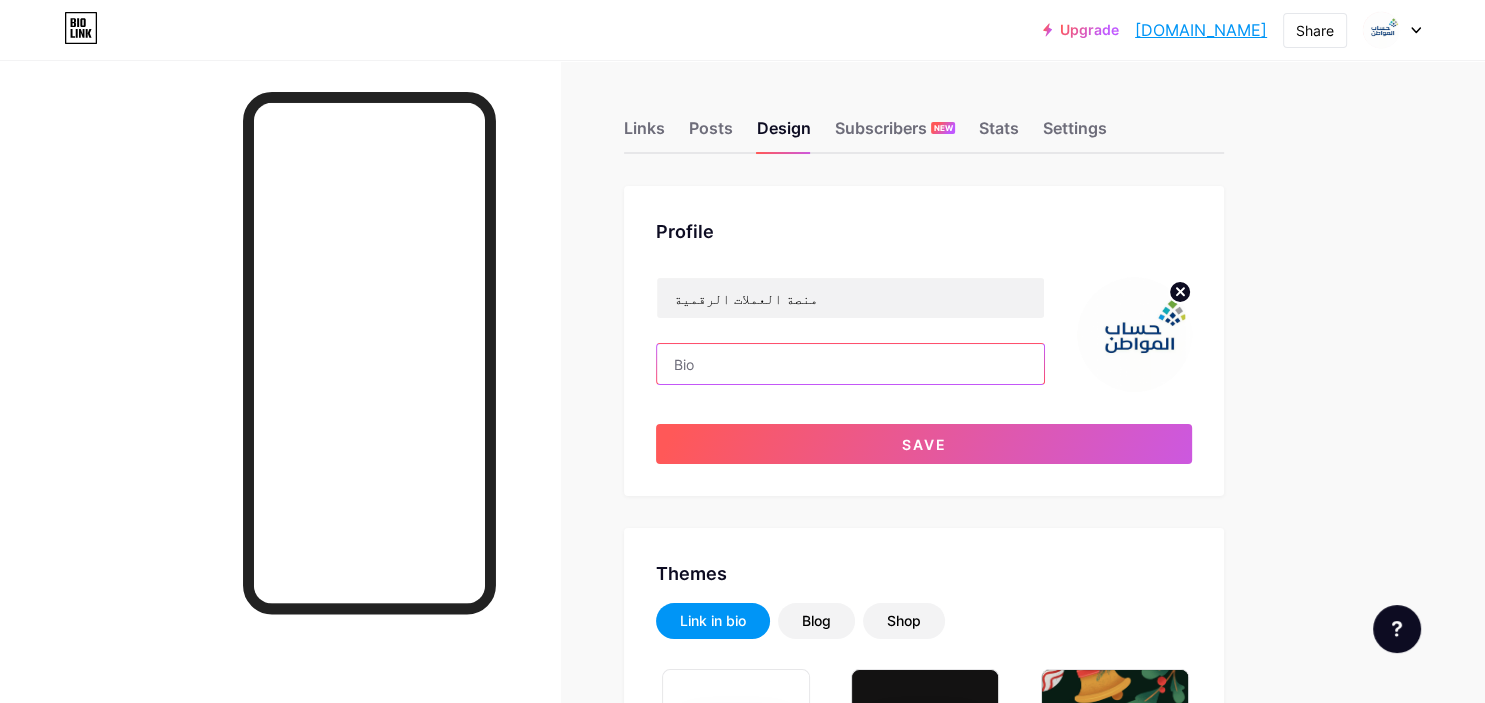 type on "ش" 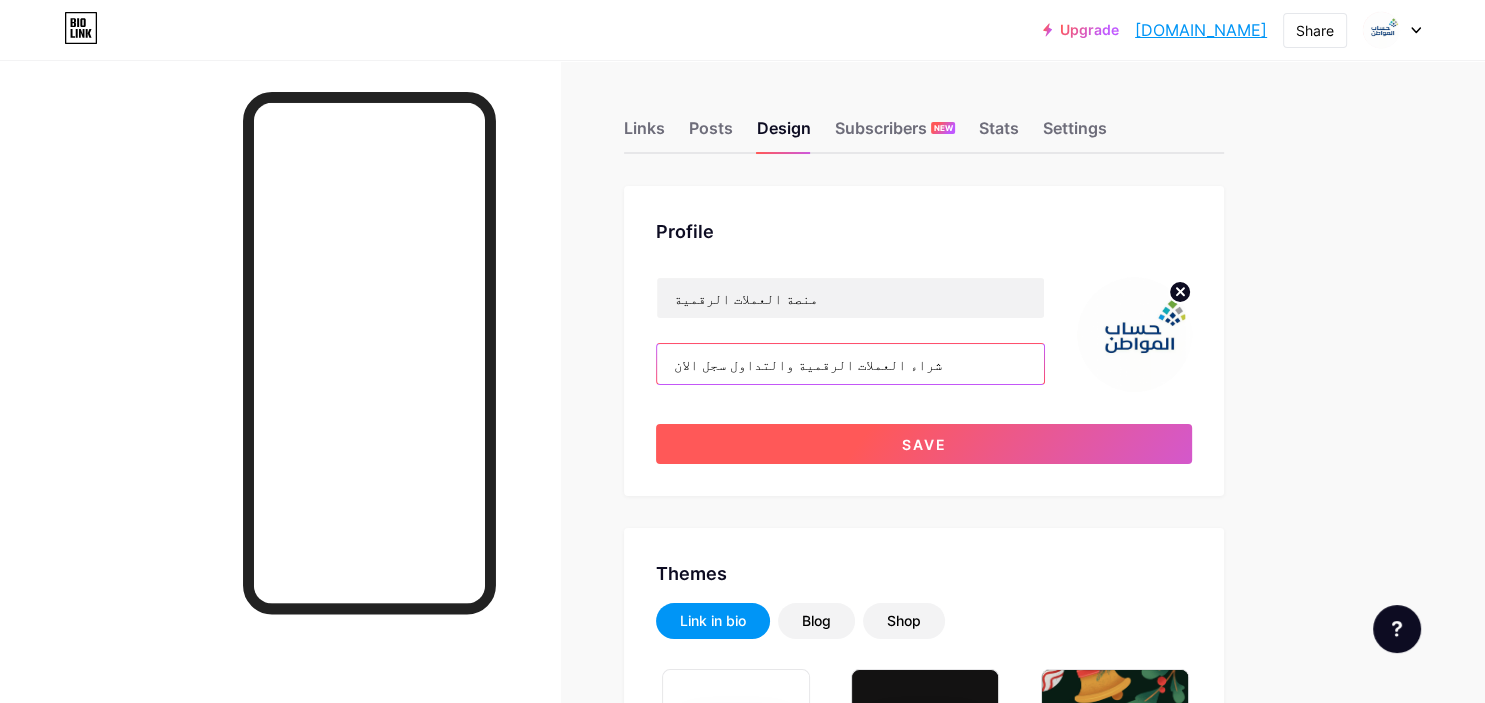 type on "شراء العملات الرقمية والتداول سجل الان" 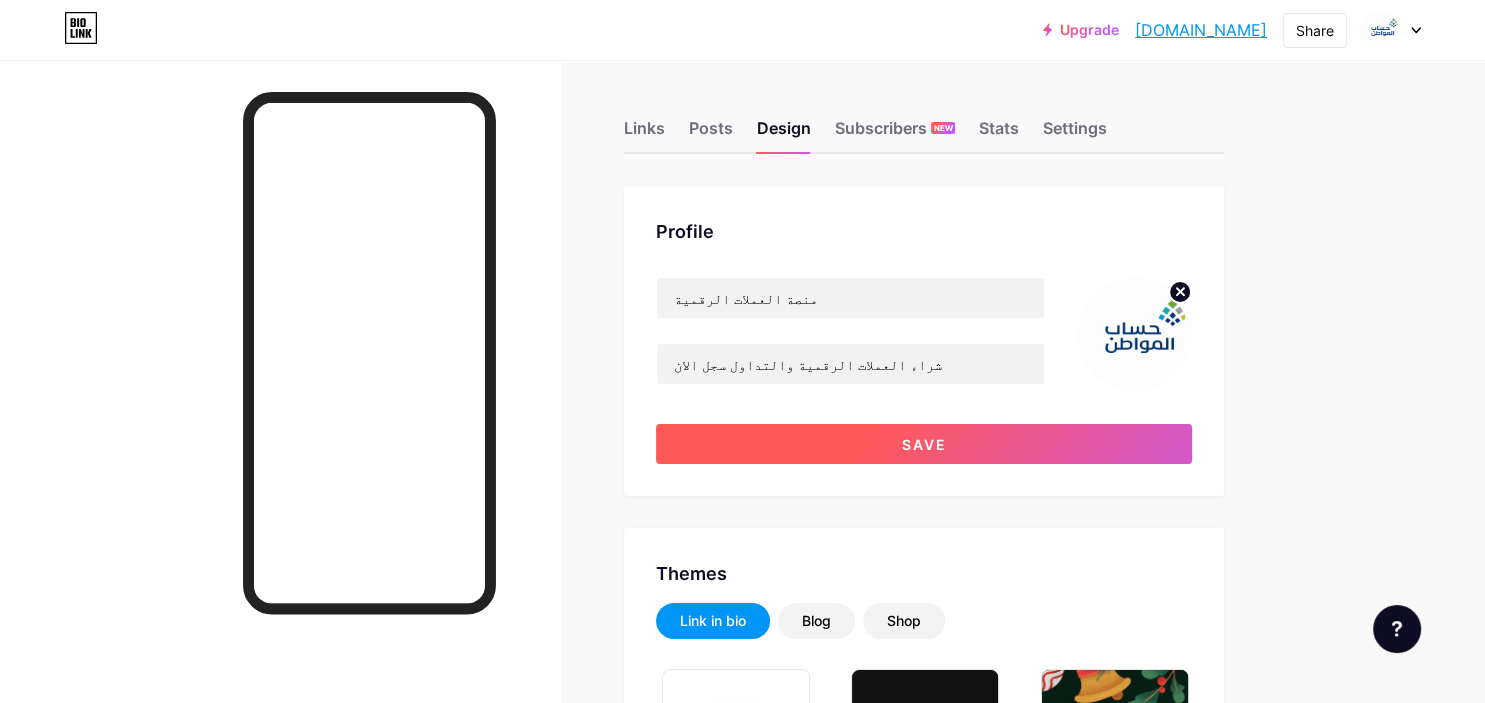 click on "Save" at bounding box center [924, 444] 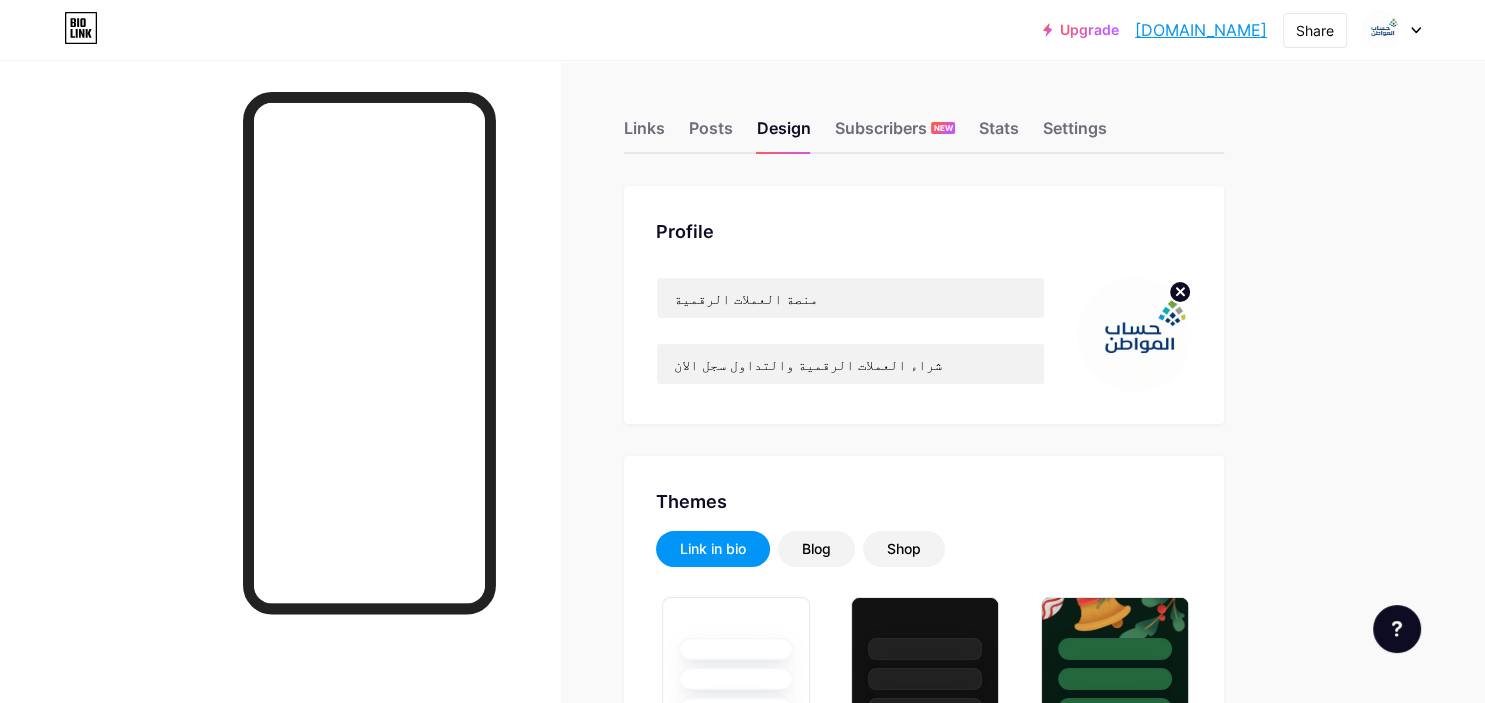 click 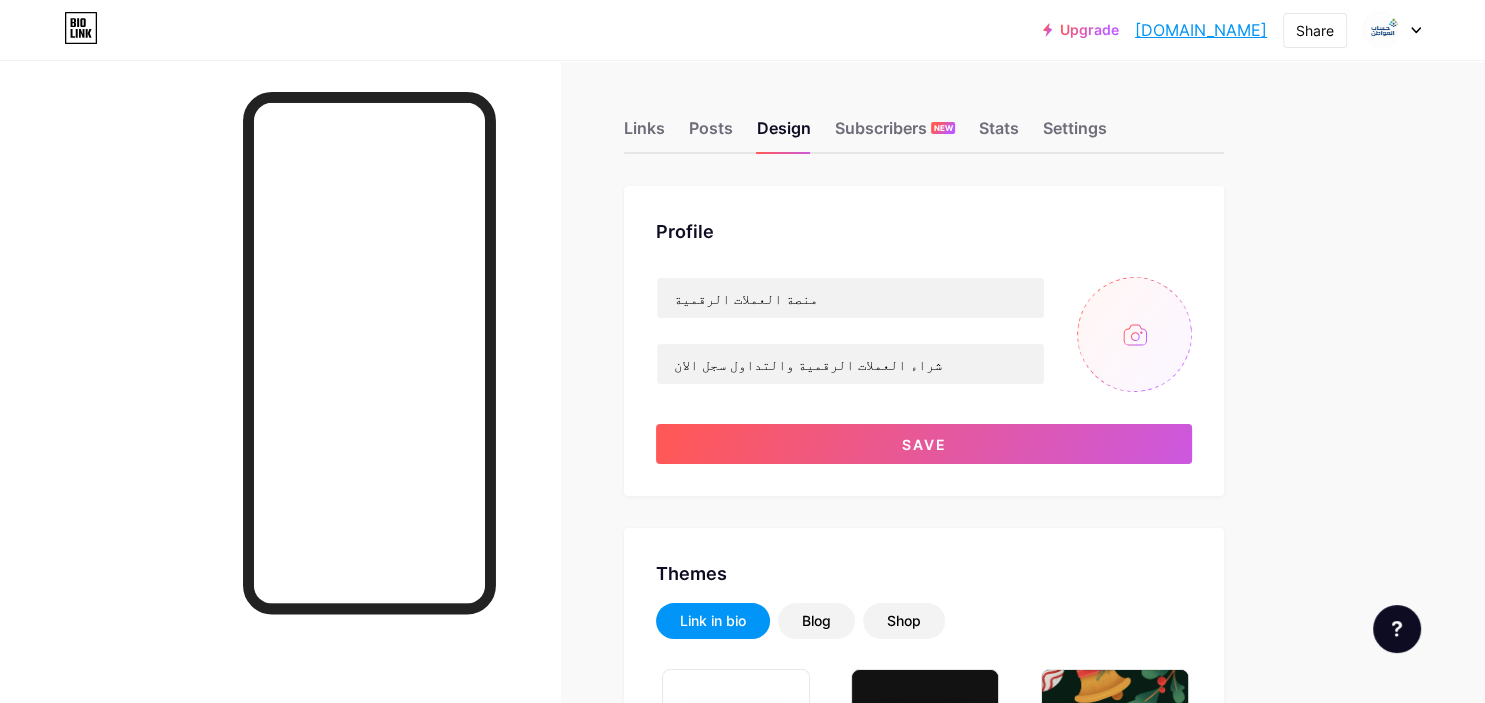 click at bounding box center (1134, 334) 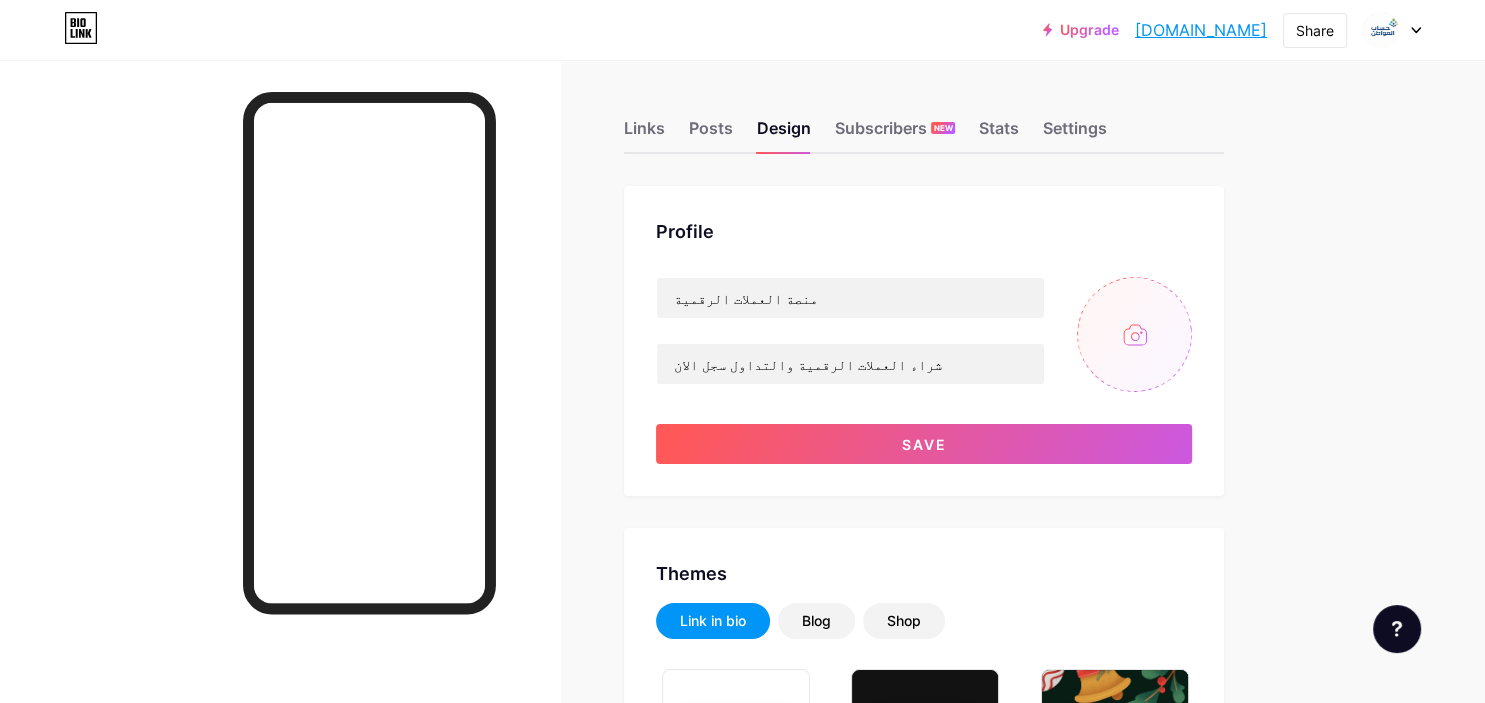type on "C:\fakepath\web-platform2.png" 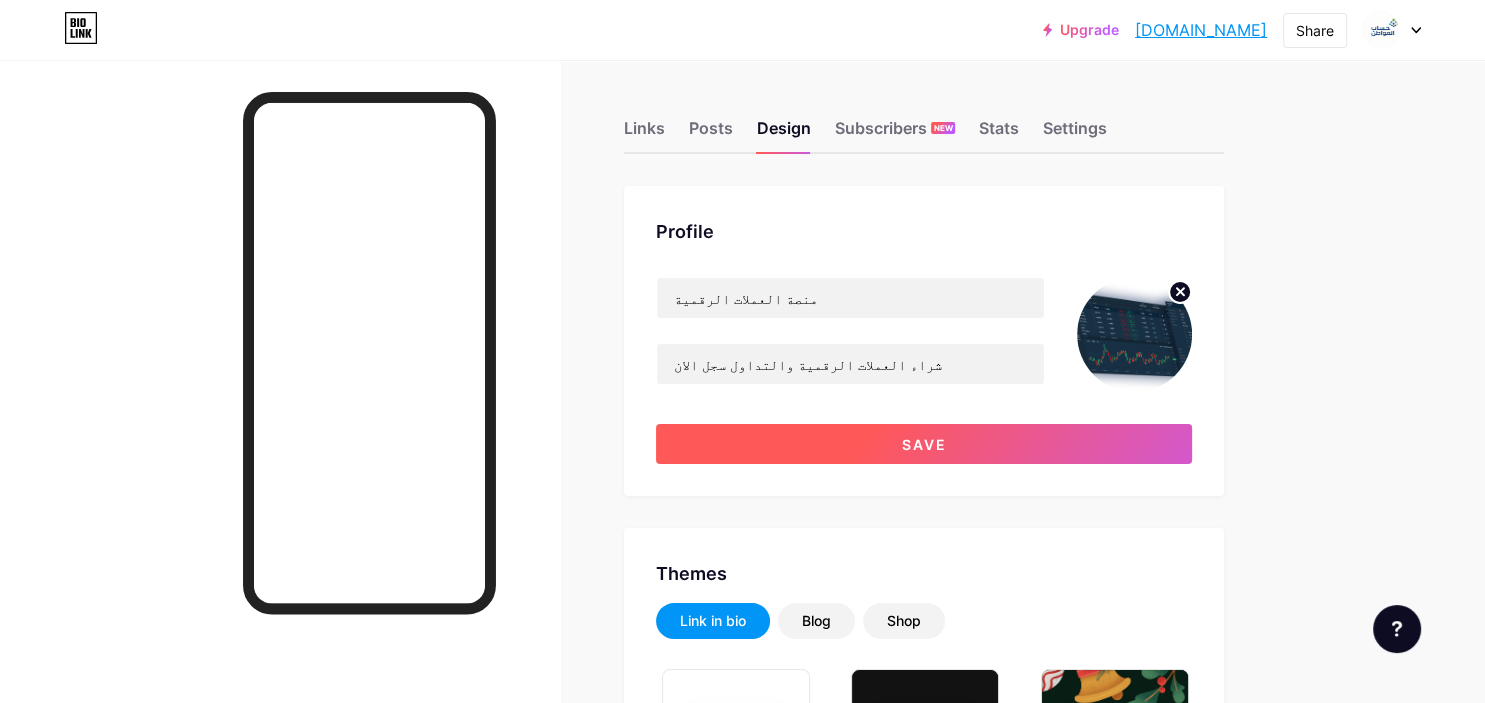 click on "Save" at bounding box center (924, 444) 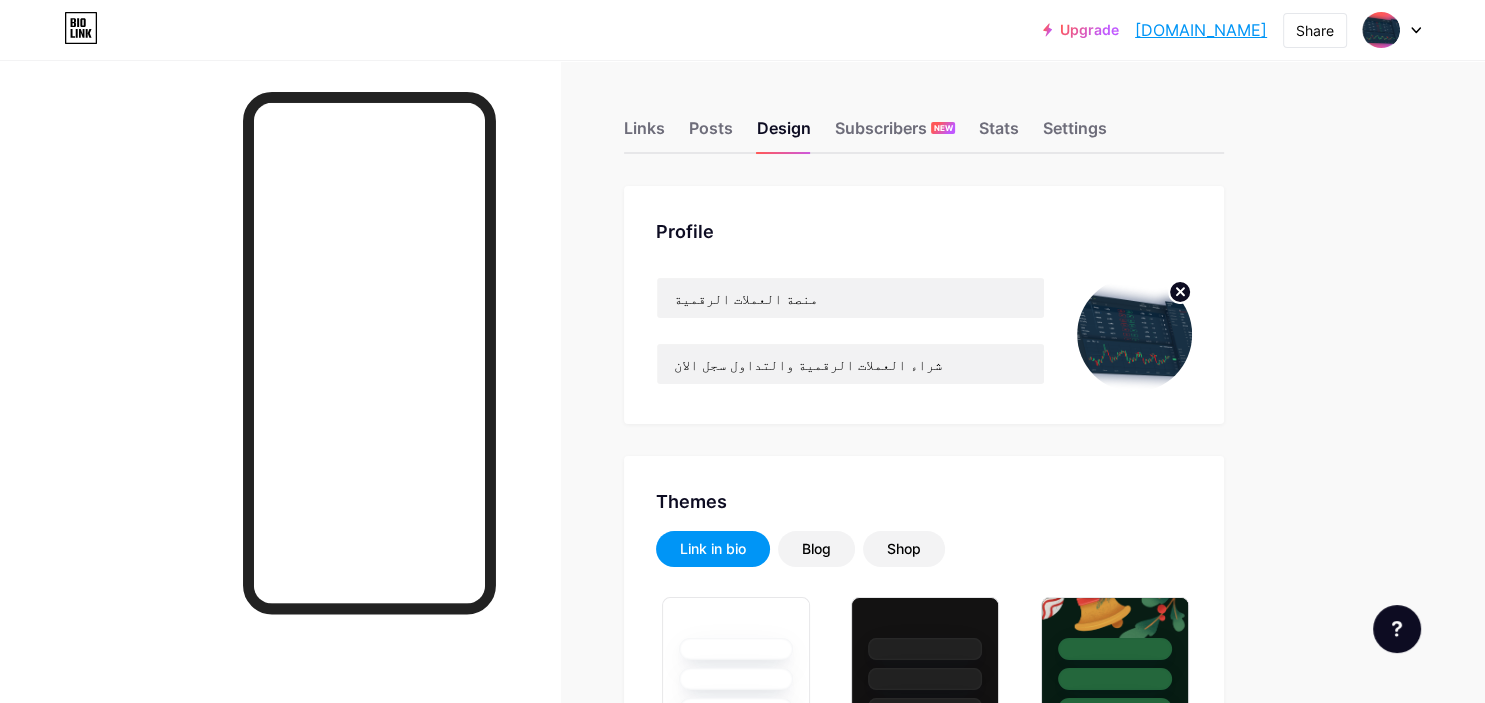 click on "Profile   منصة العملات الرقمية     شراء العملات الرقمية والتداول سجل الان                   Themes   Link in bio   Blog   Shop       Basics       Carbon       Xmas 23       Pride       Glitch       Winter · Live       Glassy · Live       Chameleon · Live       Rainy Night · Live       Neon · Live       Summer       Retro       Strawberry · Live       Desert       Sunny       Autumn       Leaf       Clear Sky       Blush       Unicorn       Minimal       Cloudy       Shadow     Create your own           Changes saved       Position to display socials                 Top                     Bottom
Disable Bio Link branding
Will hide the Bio Link branding from homepage     Display Share button
Enables social sharing options on your page including a QR code.   Changes saved" at bounding box center [924, 1741] 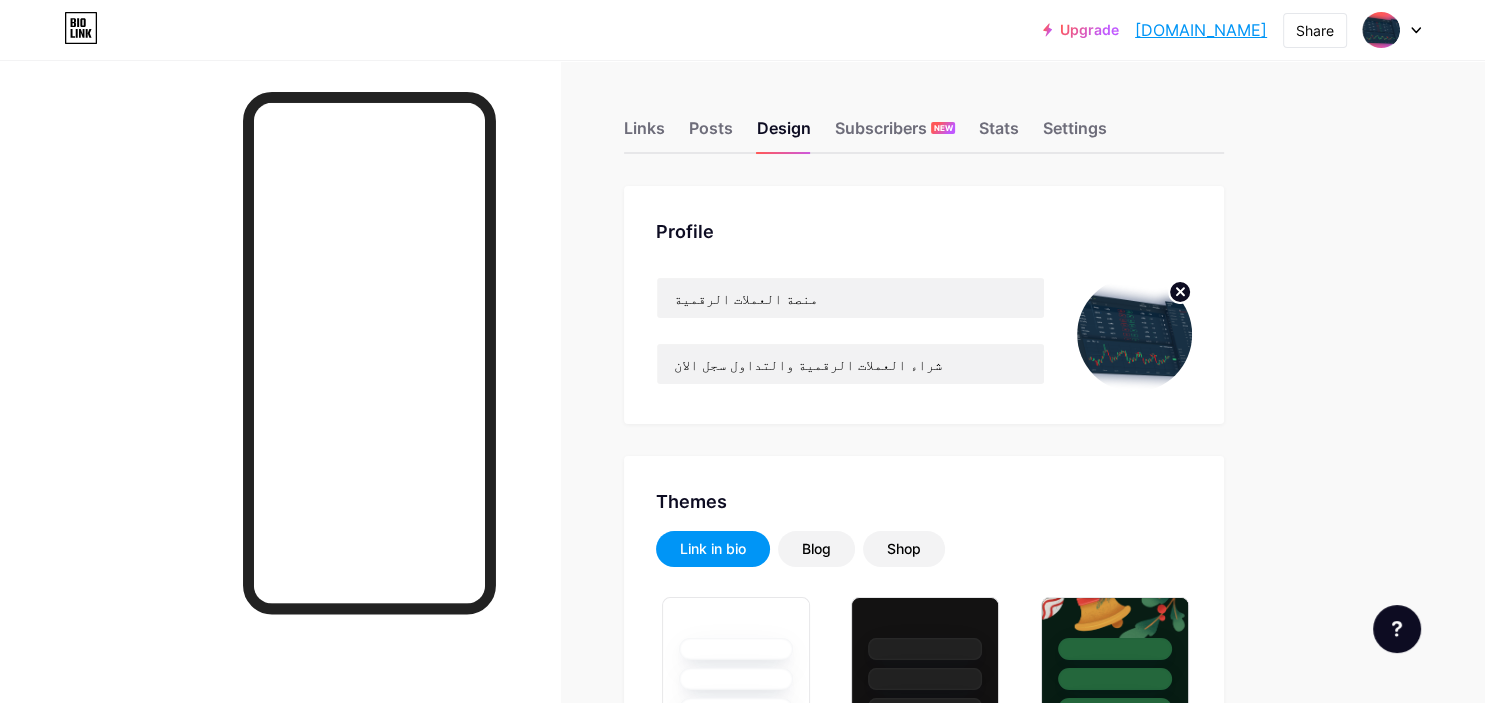 click on "[DOMAIN_NAME]" at bounding box center [1201, 30] 